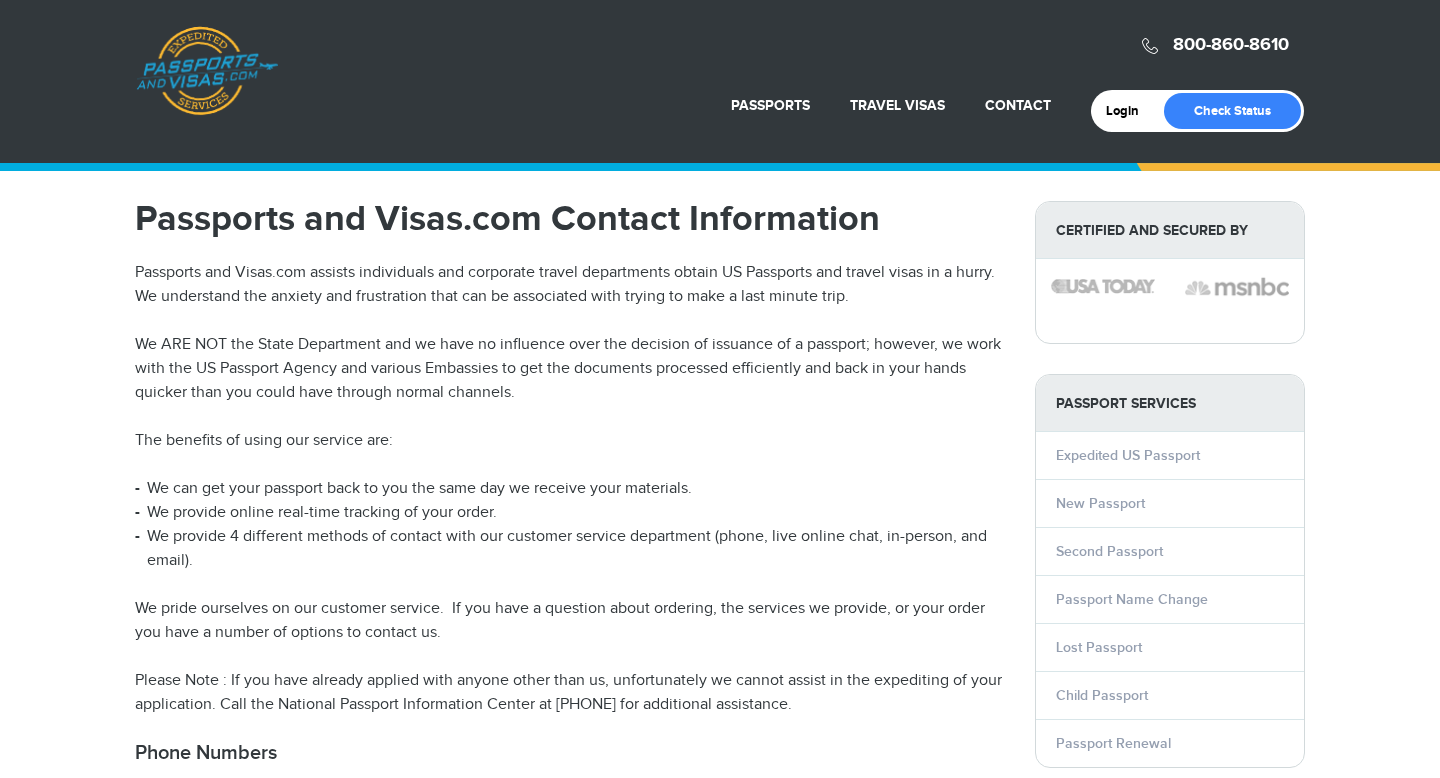 scroll, scrollTop: 16, scrollLeft: 0, axis: vertical 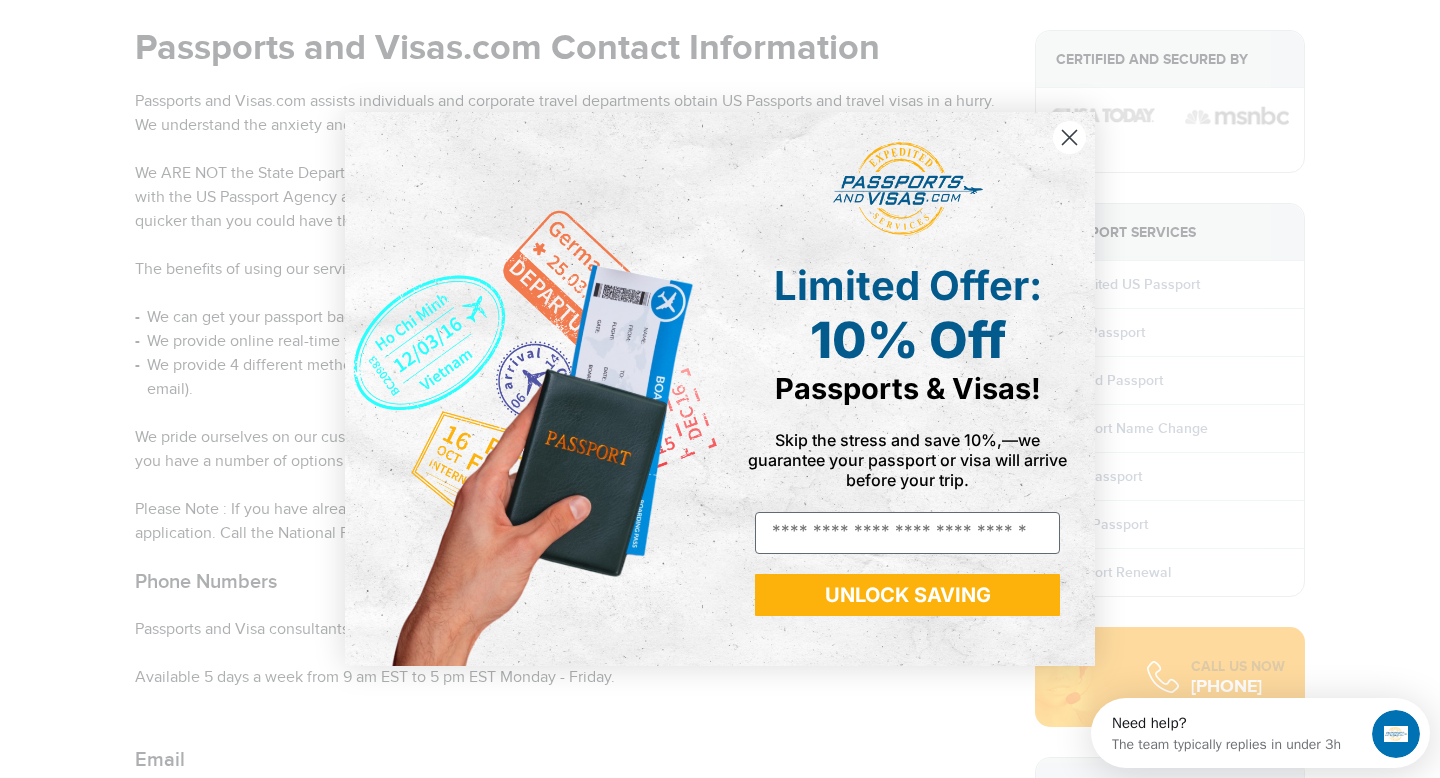 click 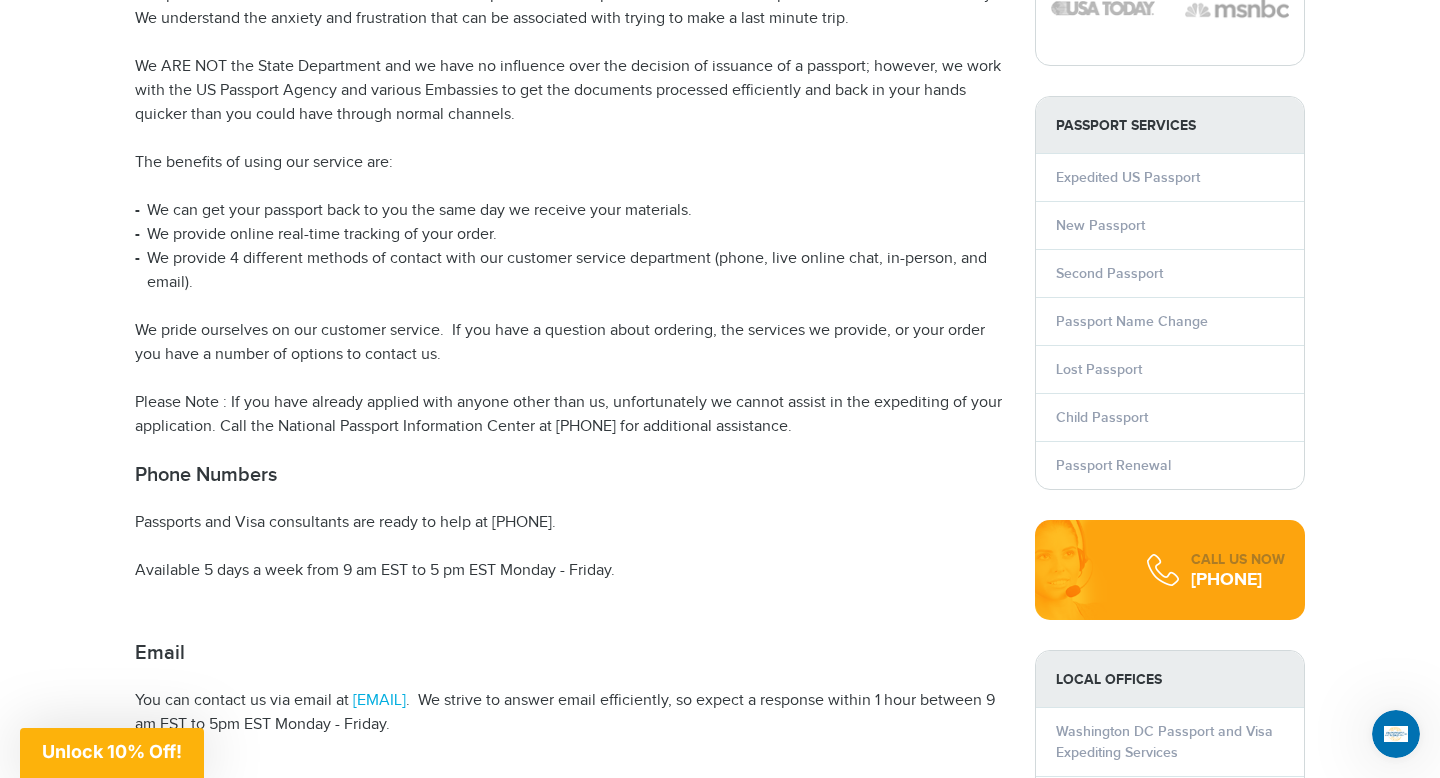 scroll, scrollTop: 260, scrollLeft: 0, axis: vertical 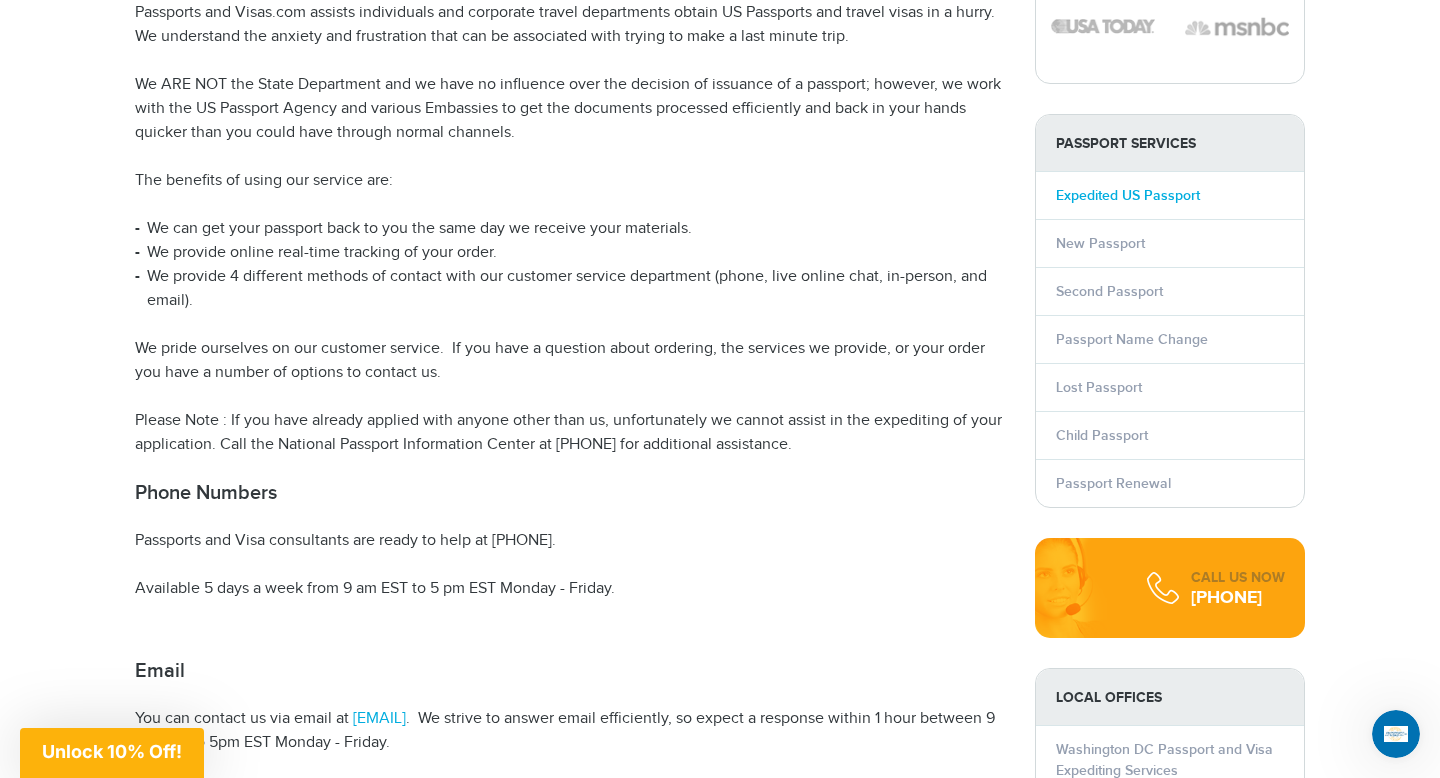 click on "Expedited US Passport" at bounding box center [1128, 195] 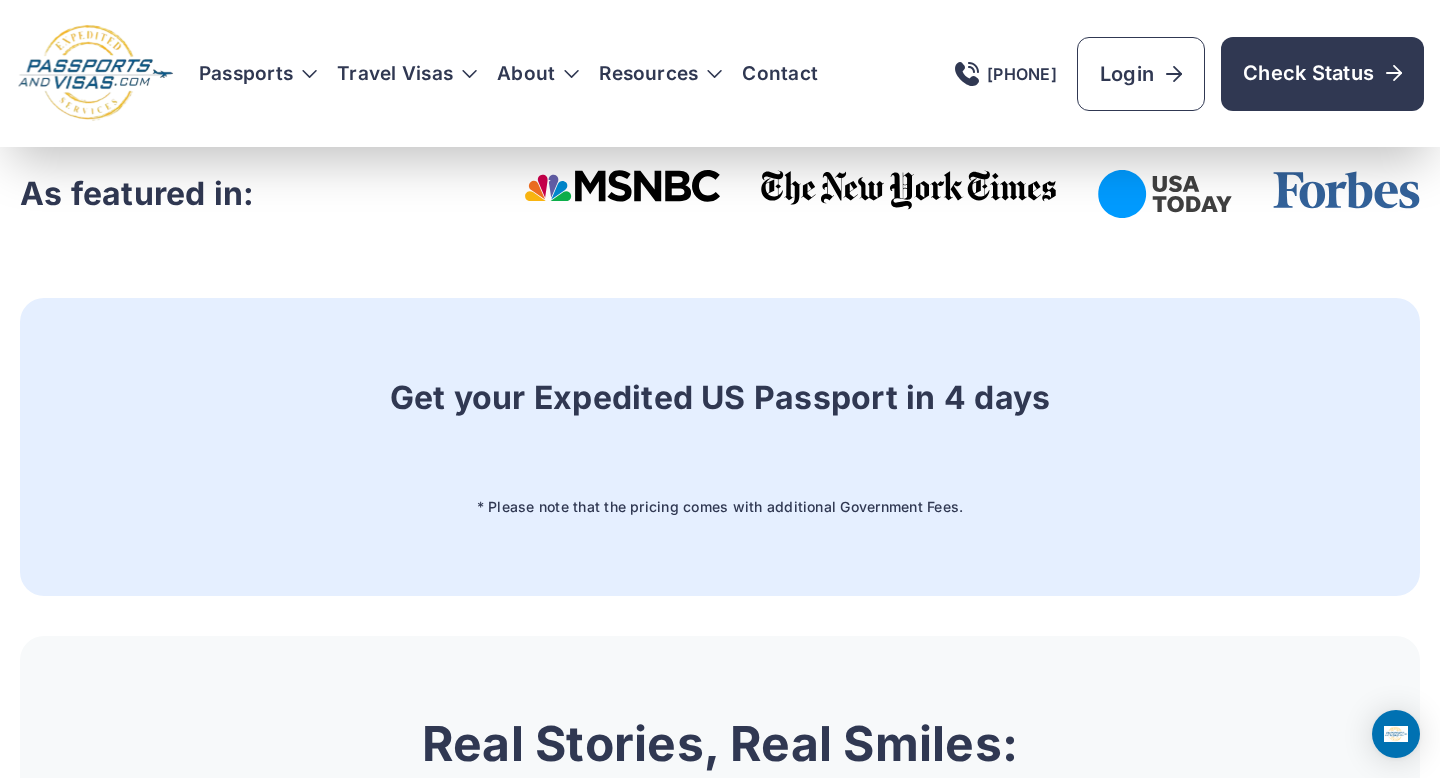 scroll, scrollTop: 0, scrollLeft: 0, axis: both 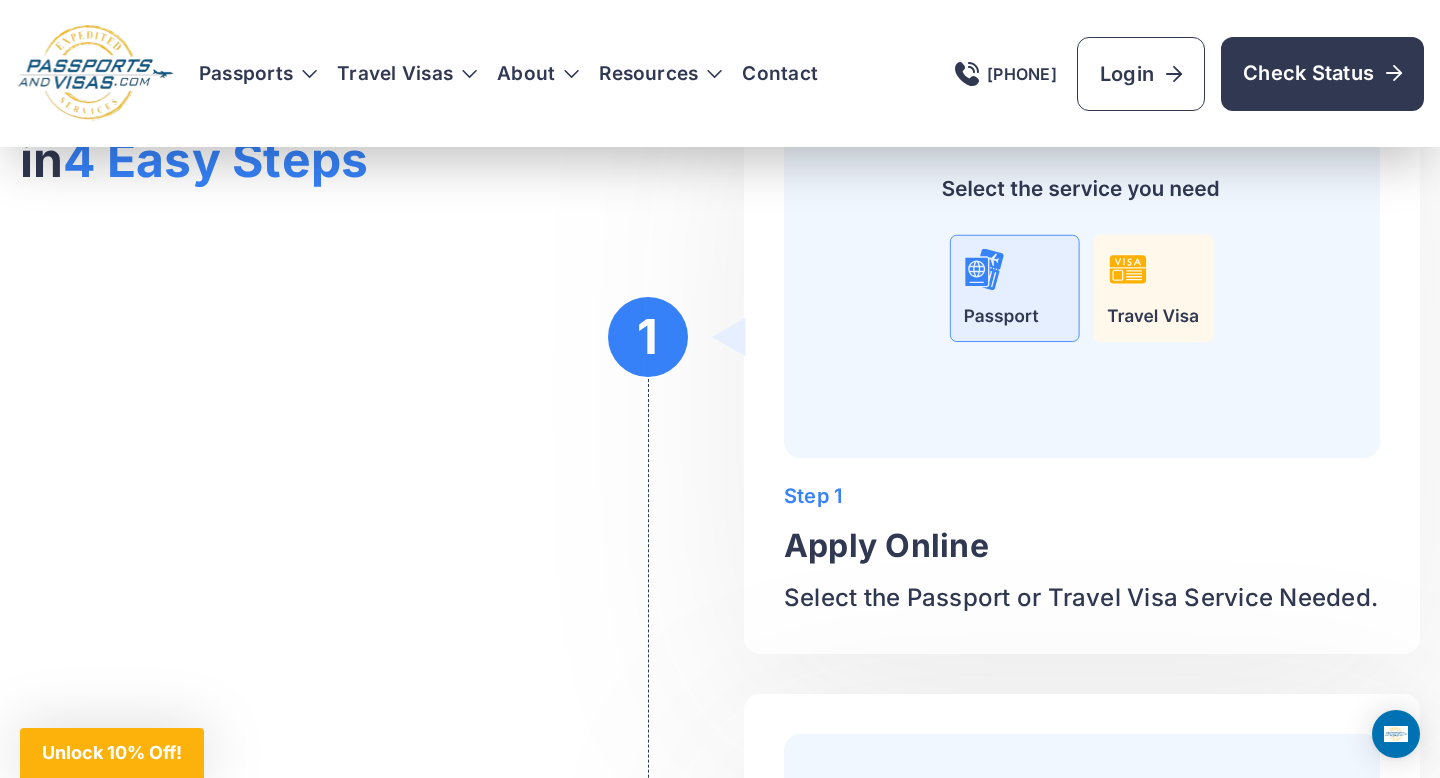 click at bounding box center (1082, 259) 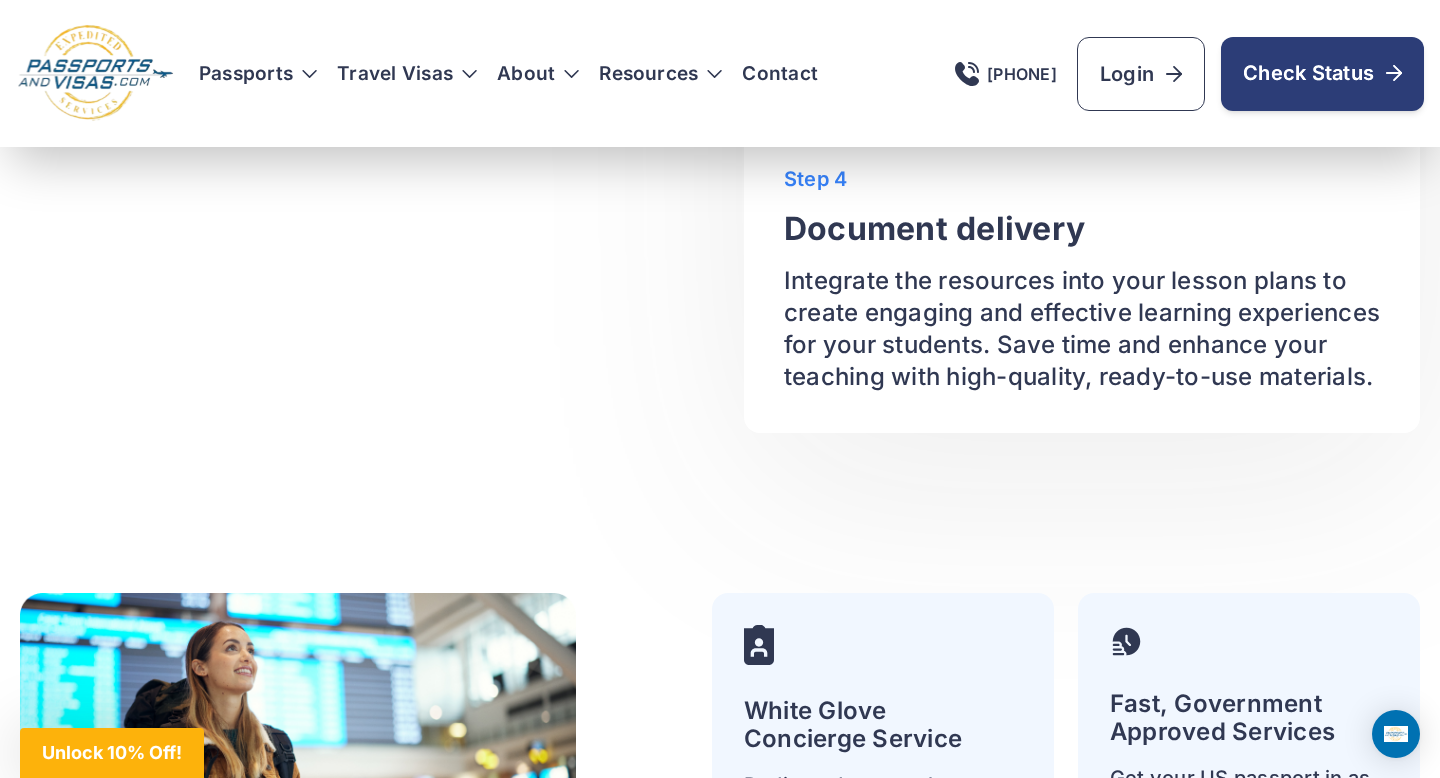 scroll, scrollTop: 3943, scrollLeft: 0, axis: vertical 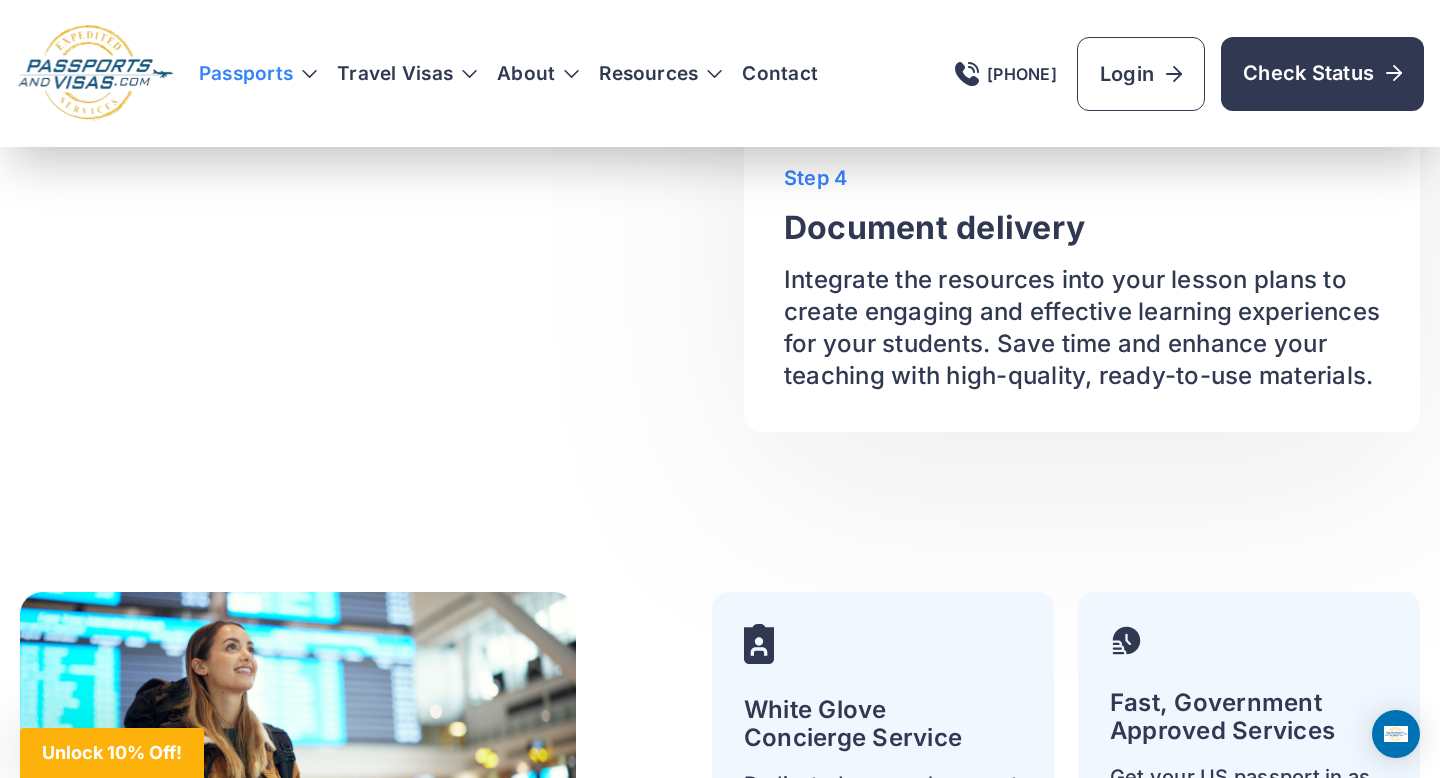 click on "Passports" at bounding box center (258, 74) 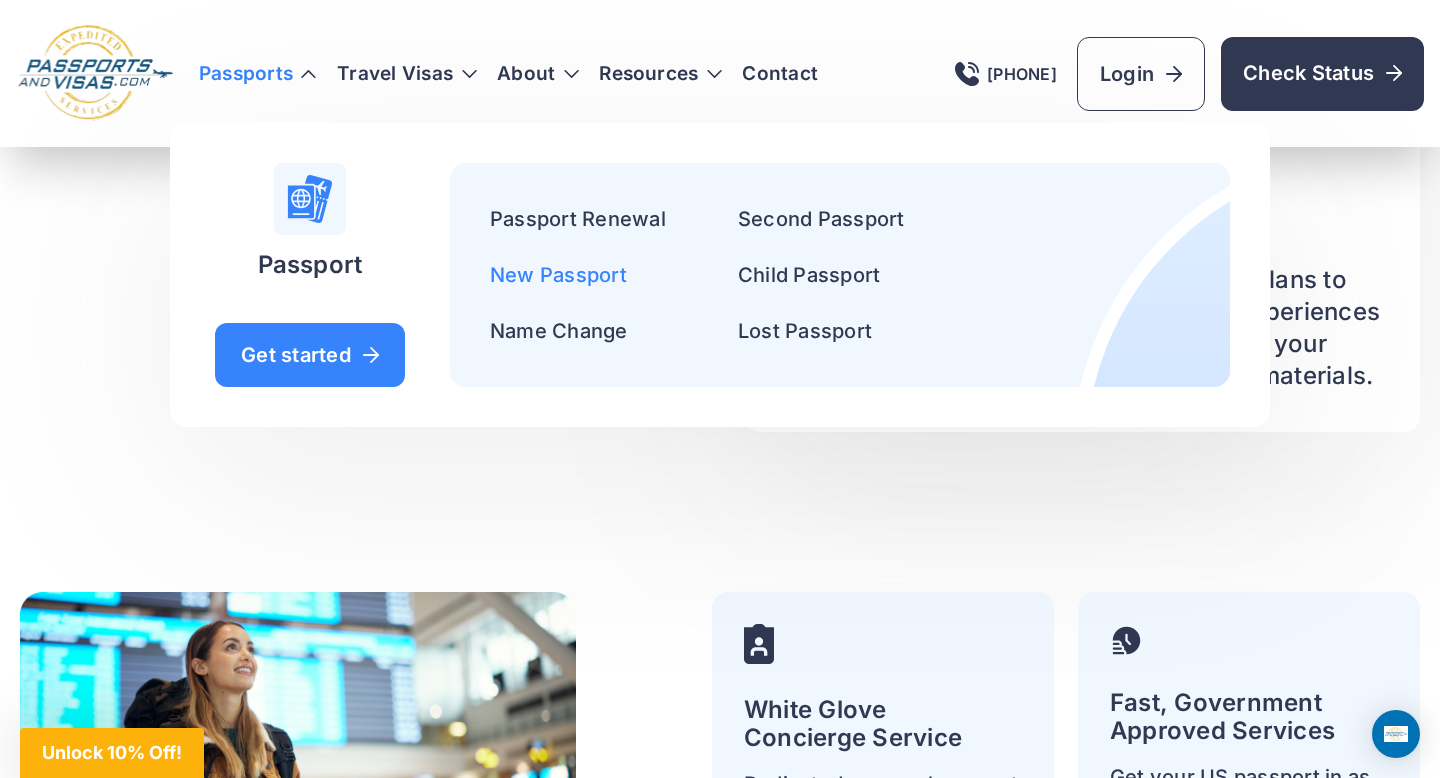 click on "New Passport" at bounding box center [558, 275] 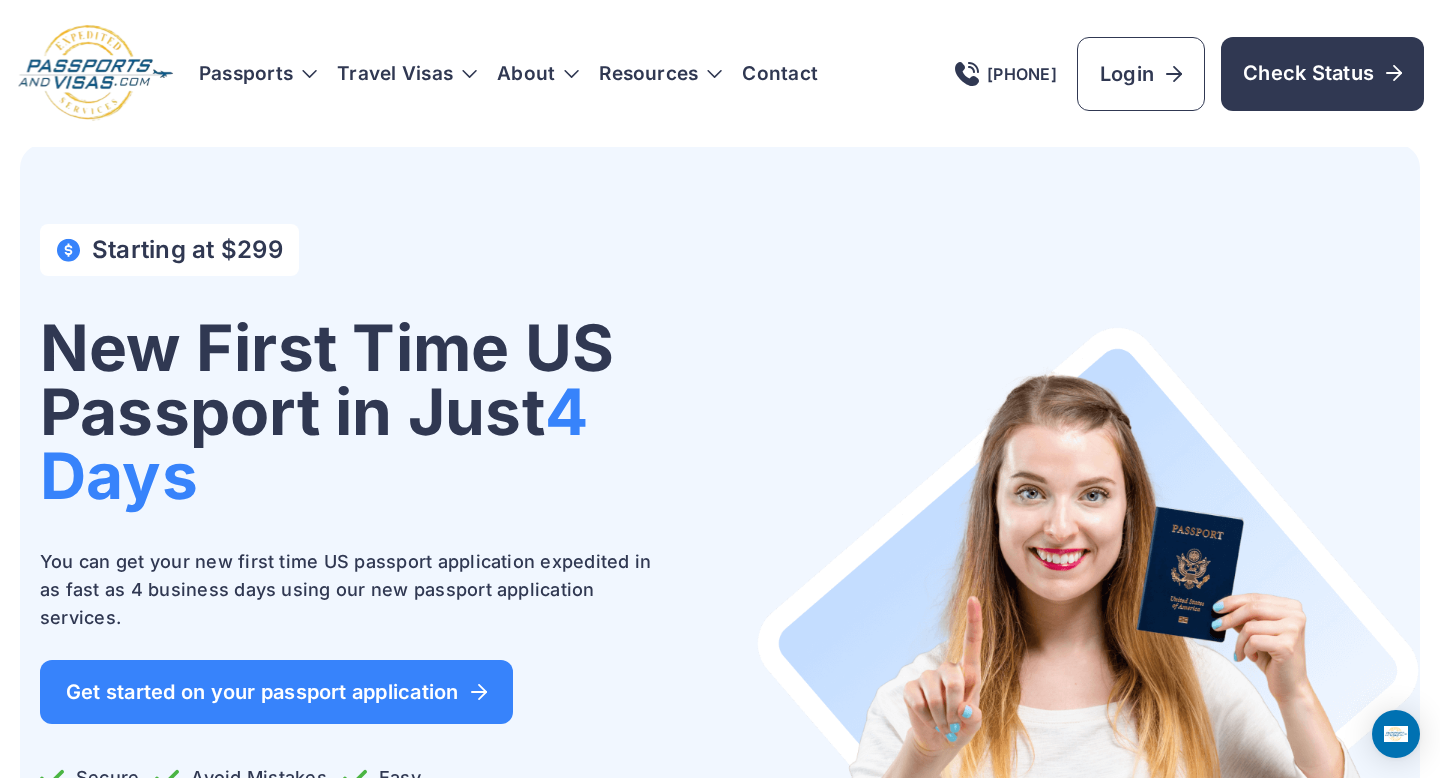 scroll, scrollTop: 0, scrollLeft: 0, axis: both 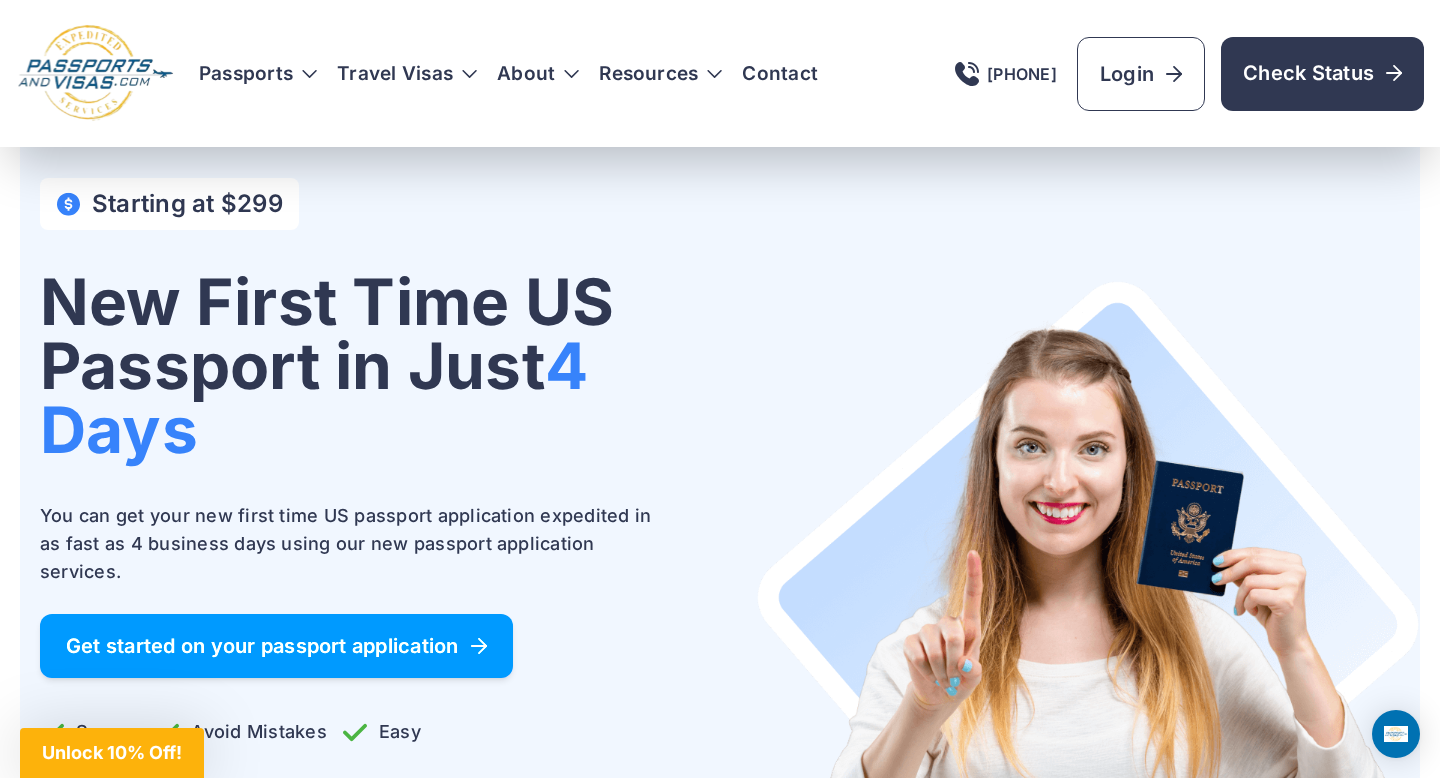 click on "Get started on your passport application" at bounding box center [276, 646] 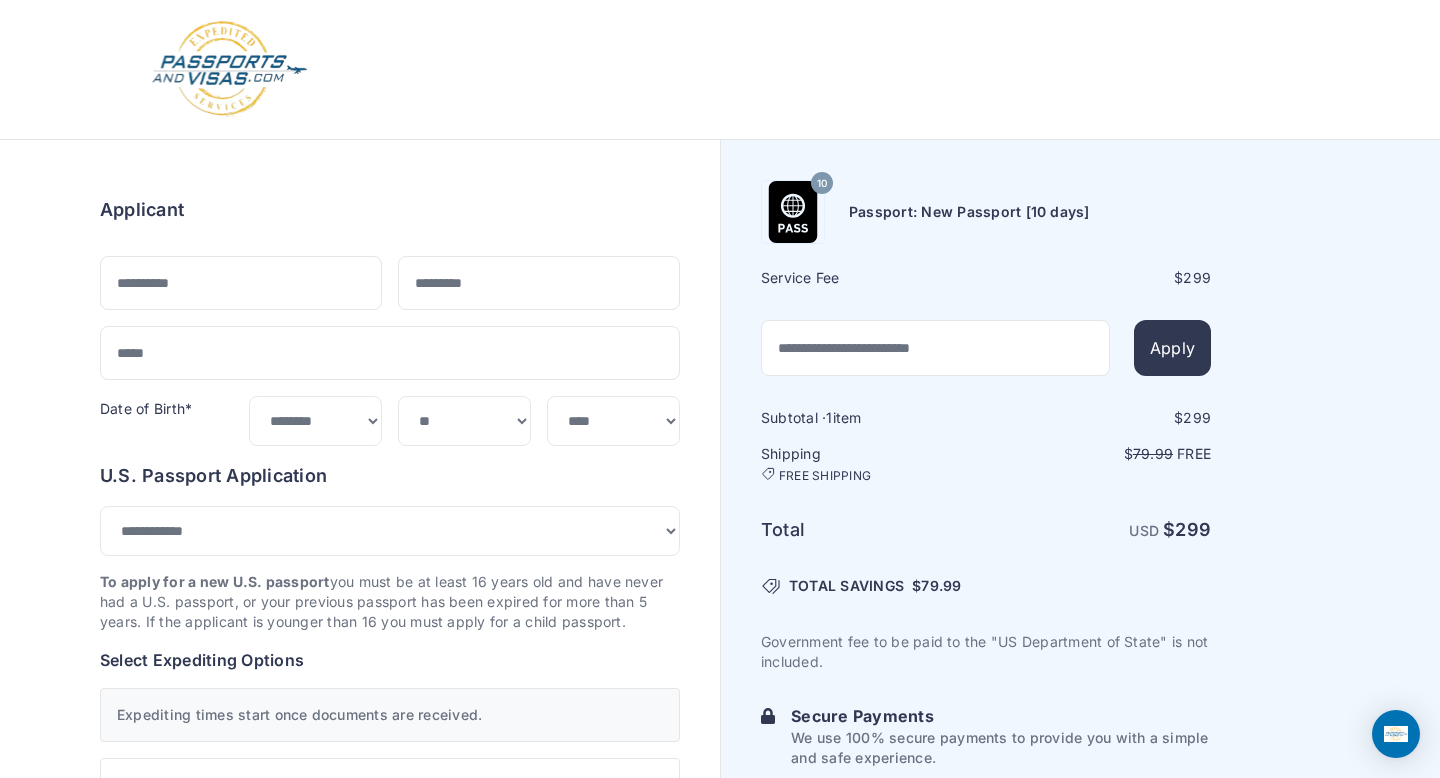 select on "***" 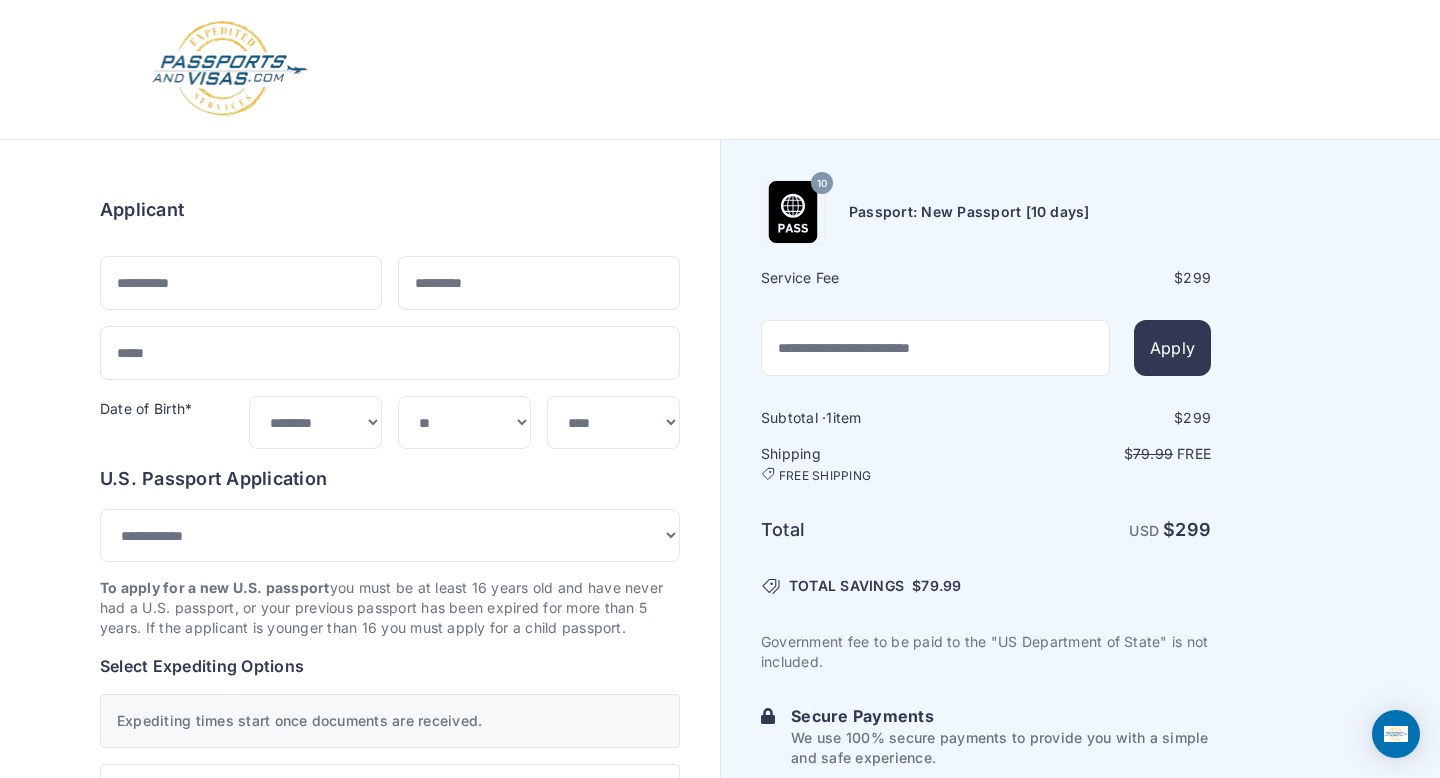scroll, scrollTop: 0, scrollLeft: 0, axis: both 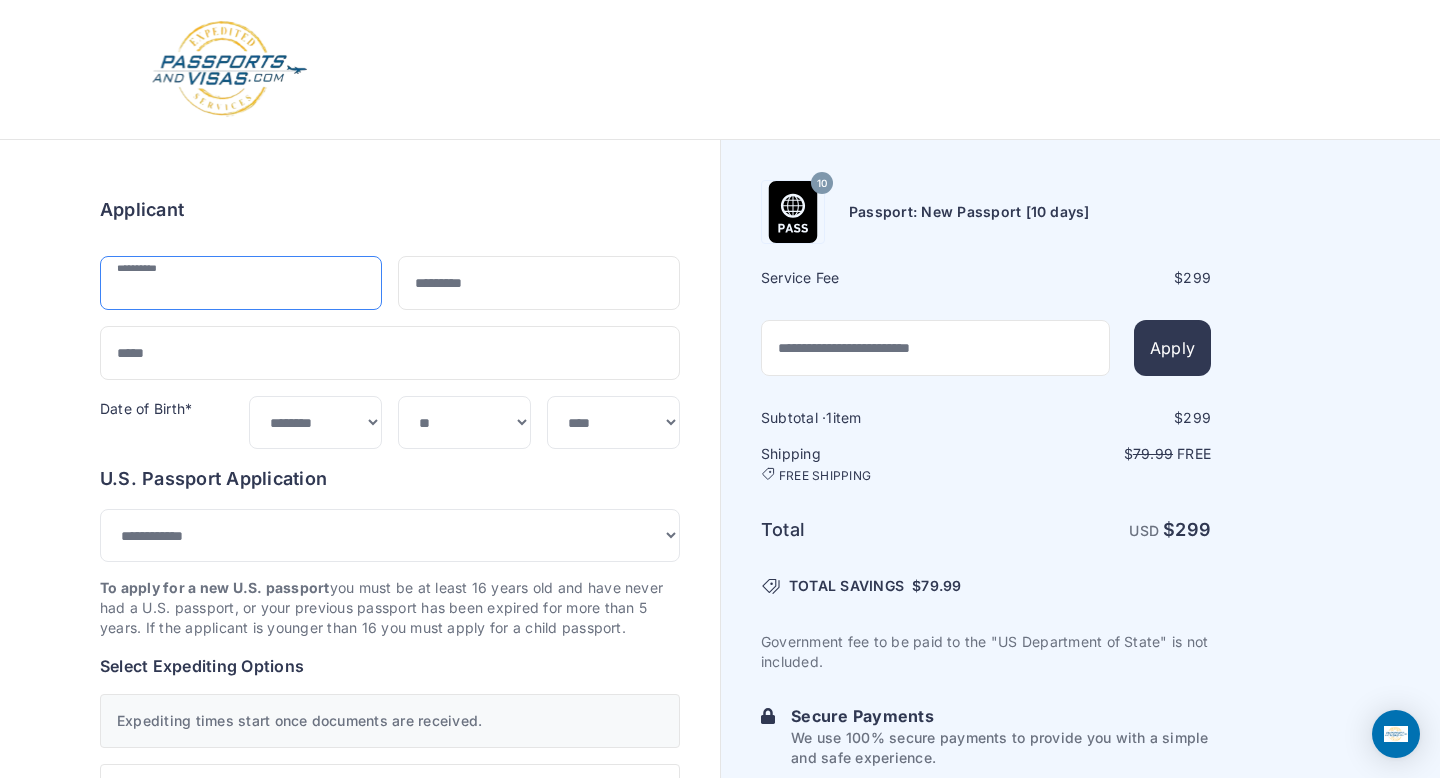 click at bounding box center (241, 283) 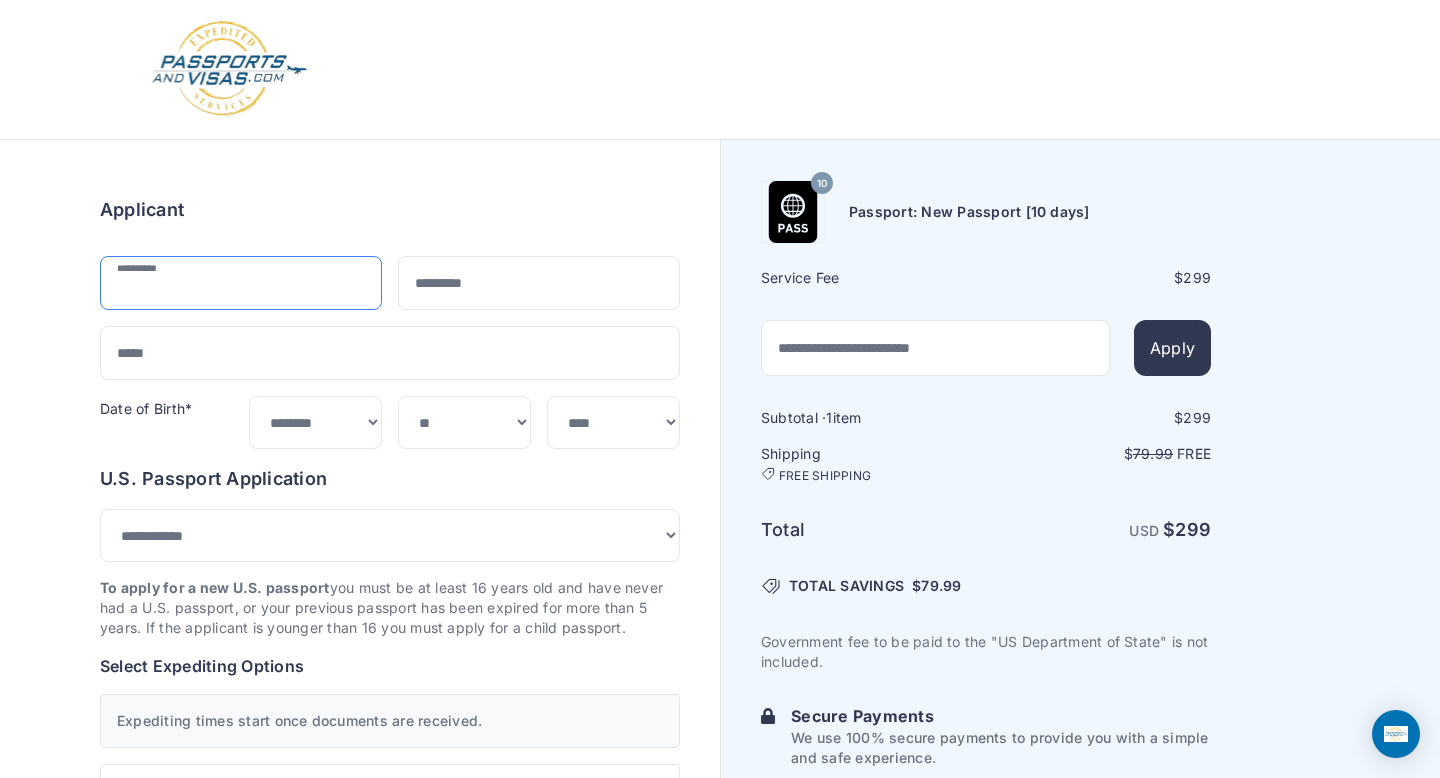 type on "*******" 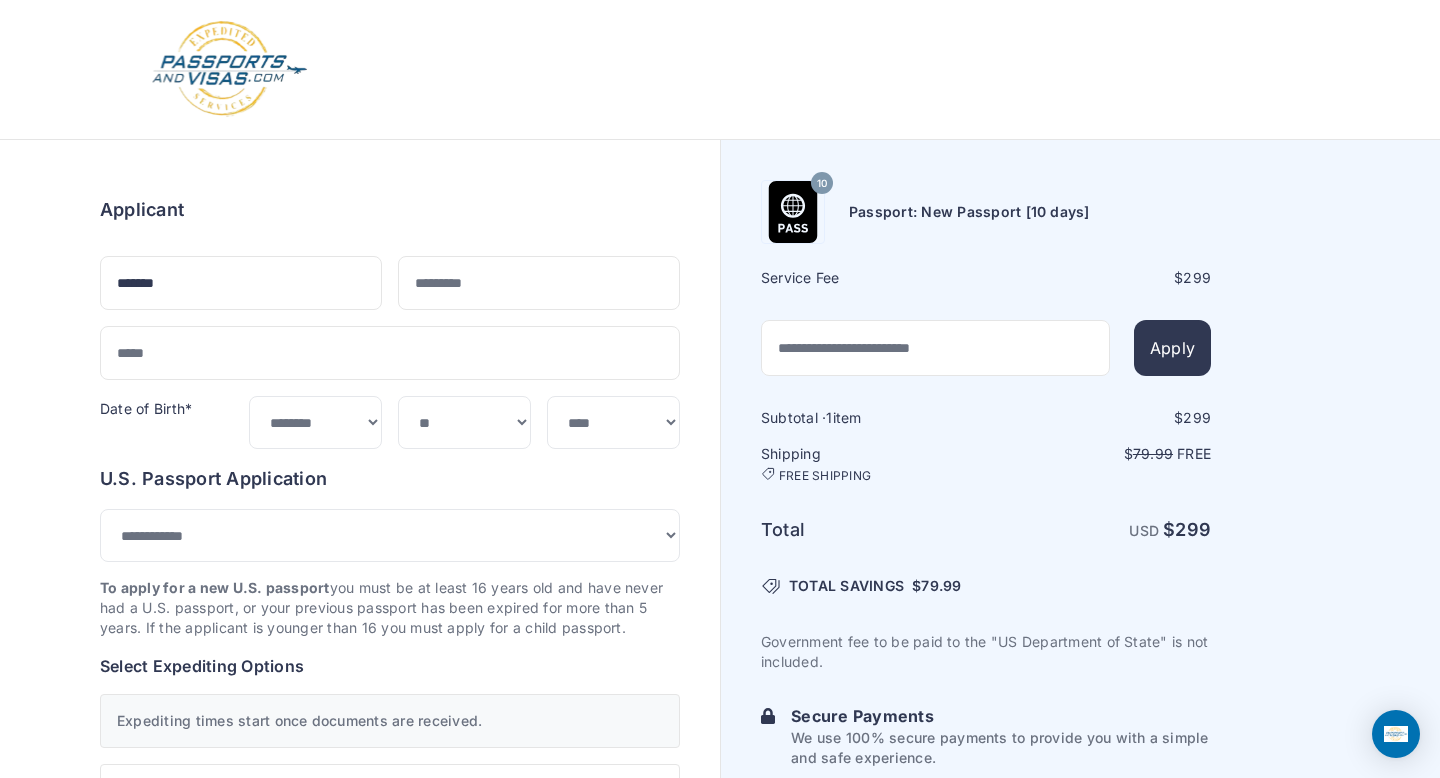 type on "******" 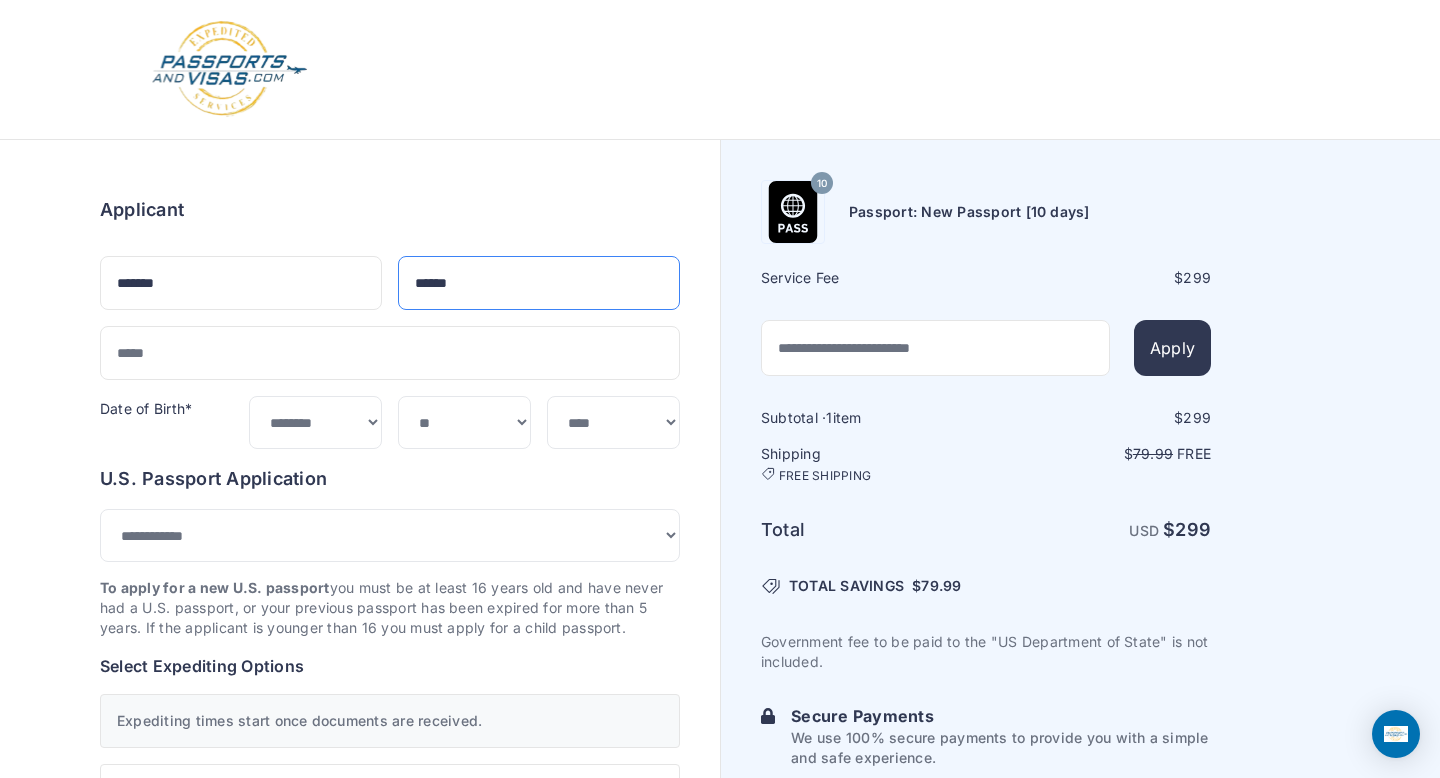 type on "**********" 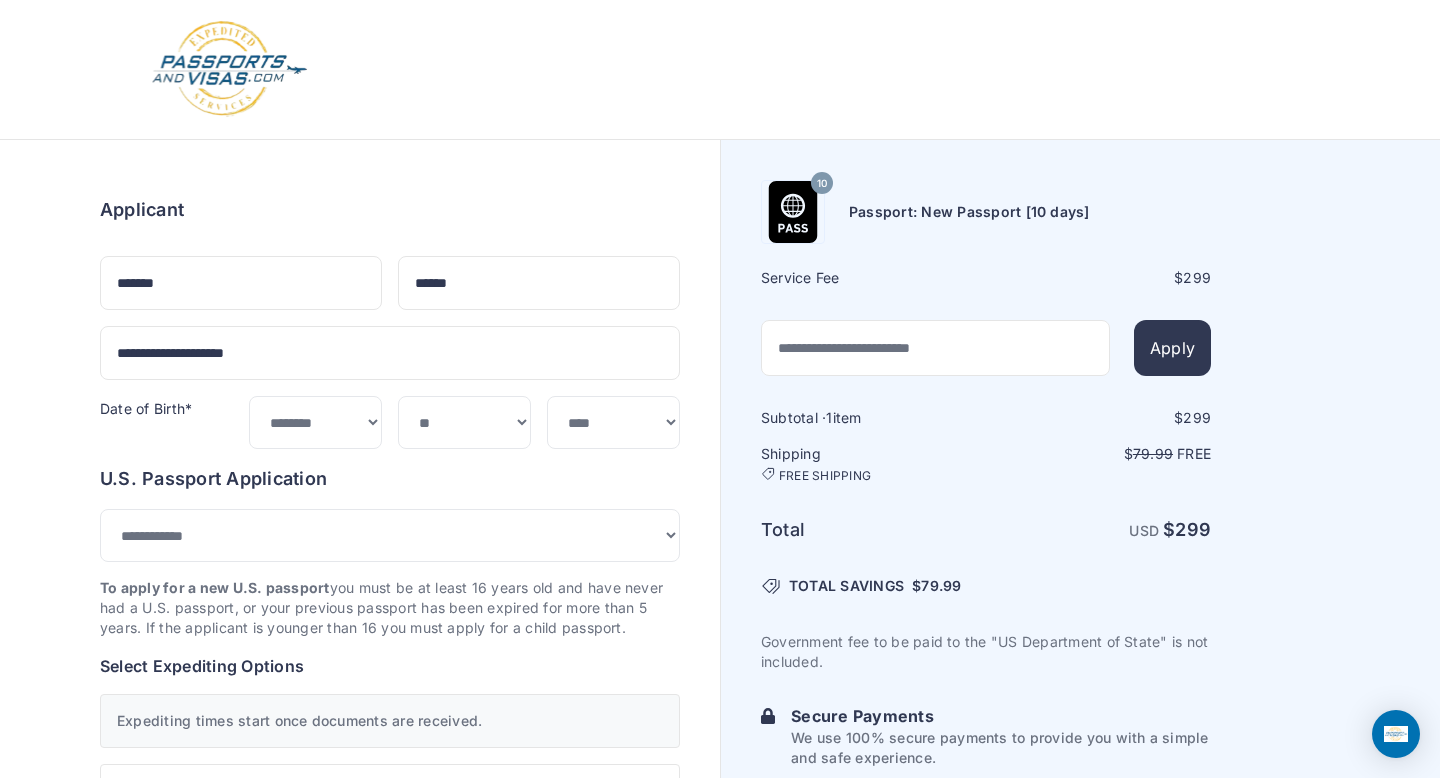 type on "**********" 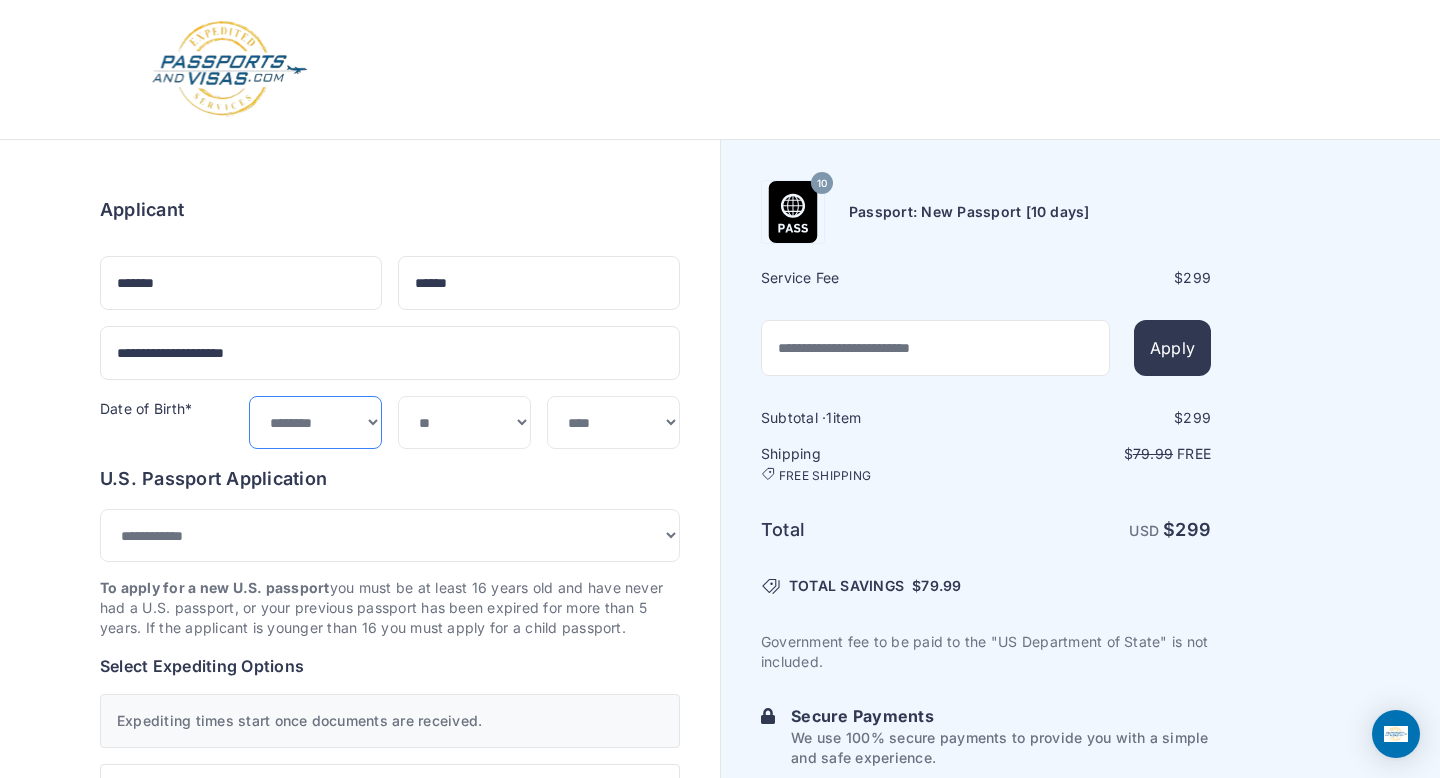 click on "*****
*******
********
*****
*****
***
****
****
******
*********
*******
********
********" at bounding box center [315, 422] 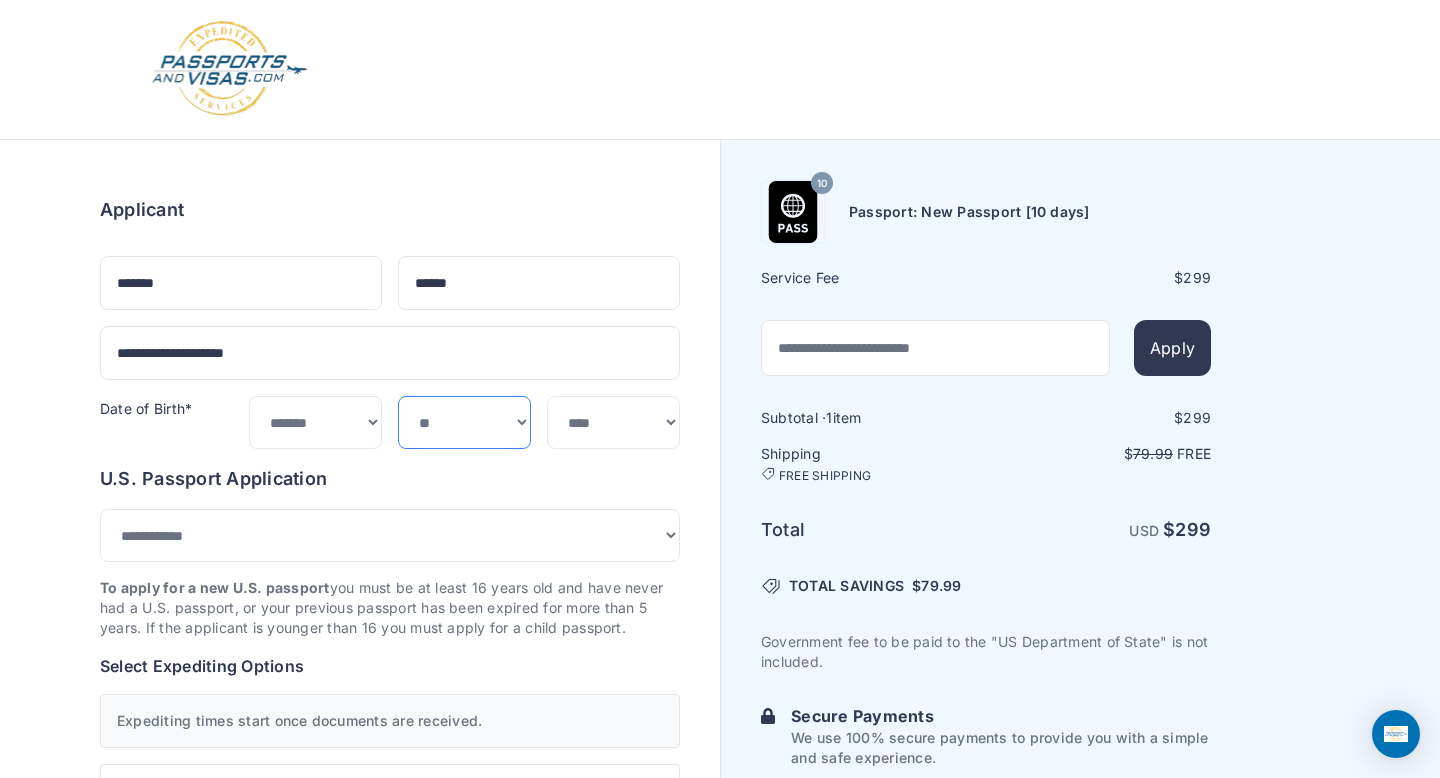 click on "***
*
*
*
*
*
*
*
*
*
**
**
**
**
** ** ** ** ** **" at bounding box center (464, 422) 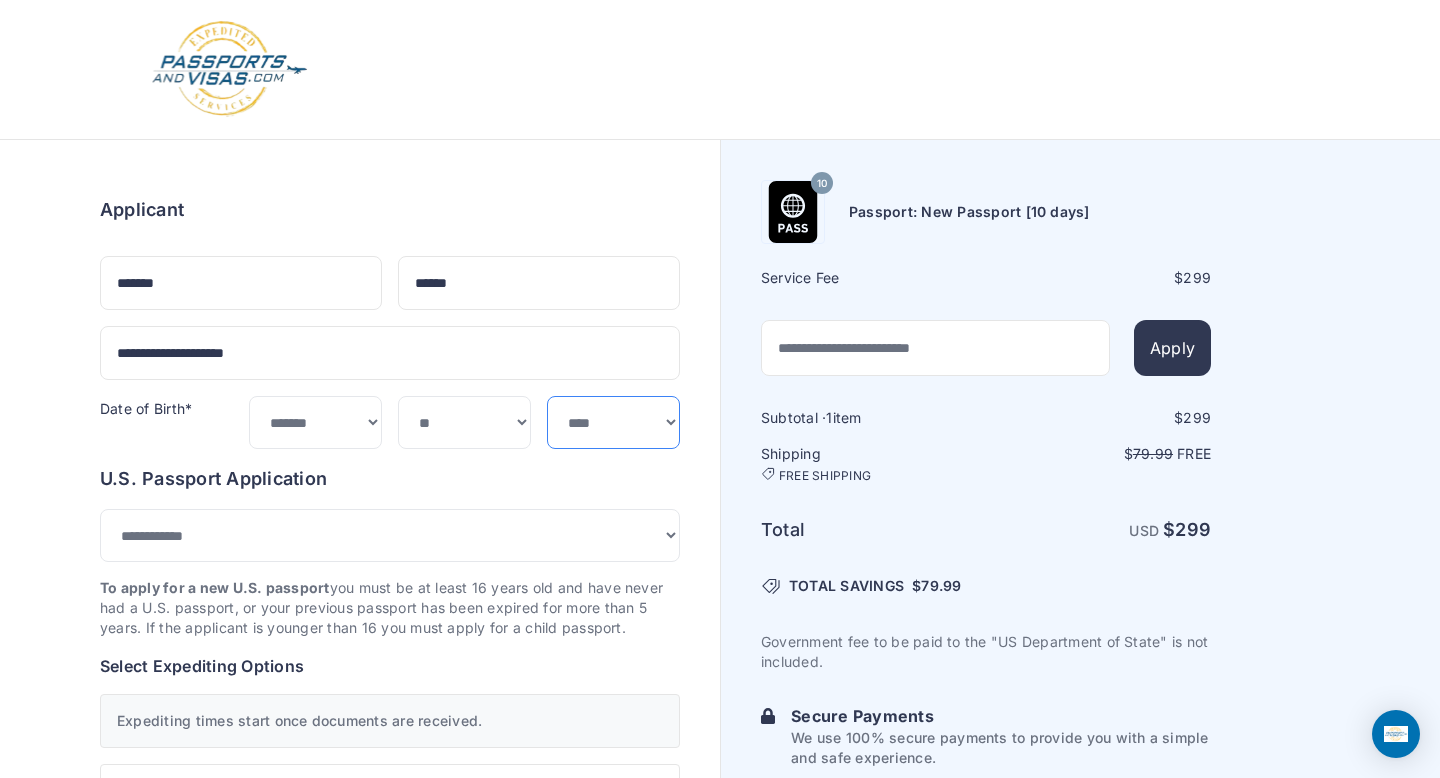 click on "****
****
****
****
****
****
****
****
****
****
****
****
****
**** **** **** **** **** **** **** **** **** **** ****" at bounding box center (613, 422) 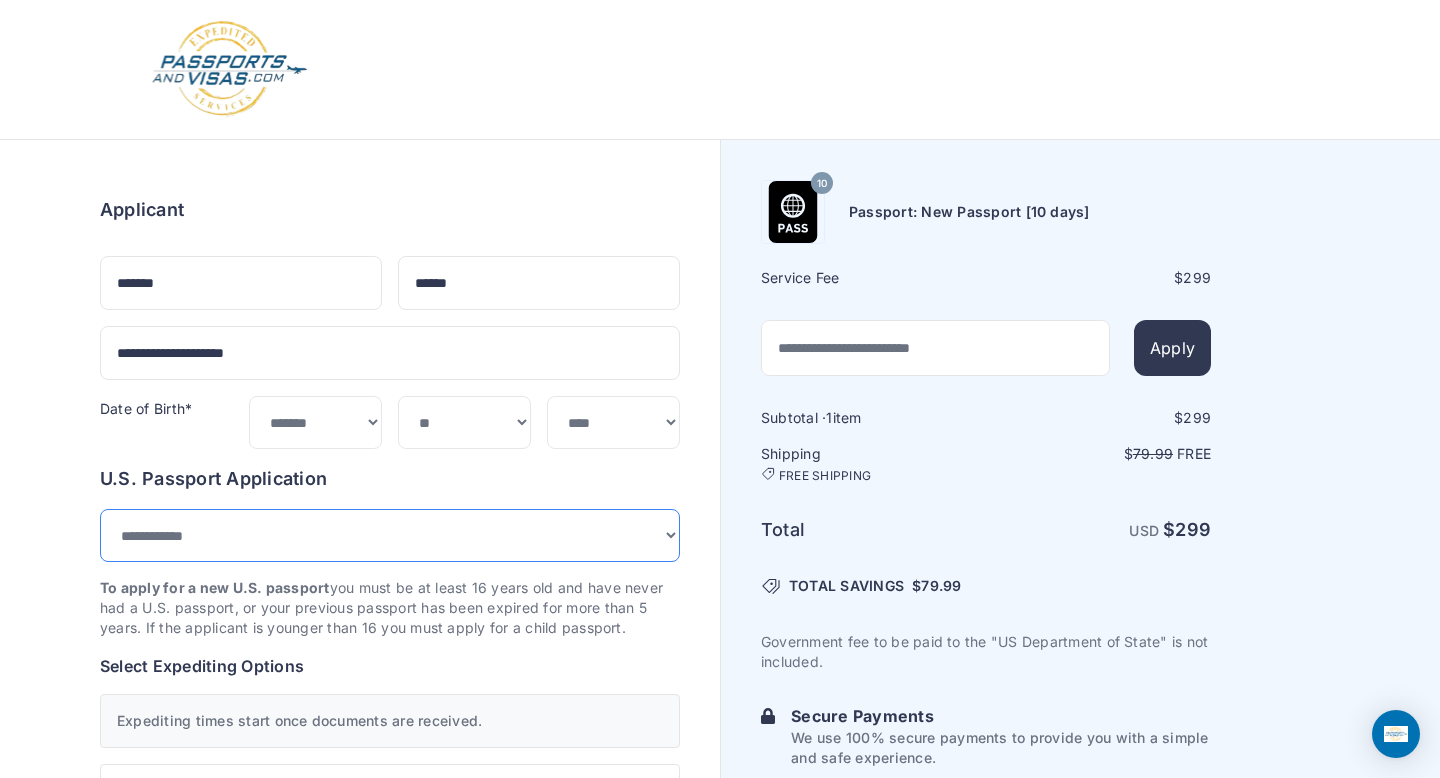 click on "**********" at bounding box center [390, 535] 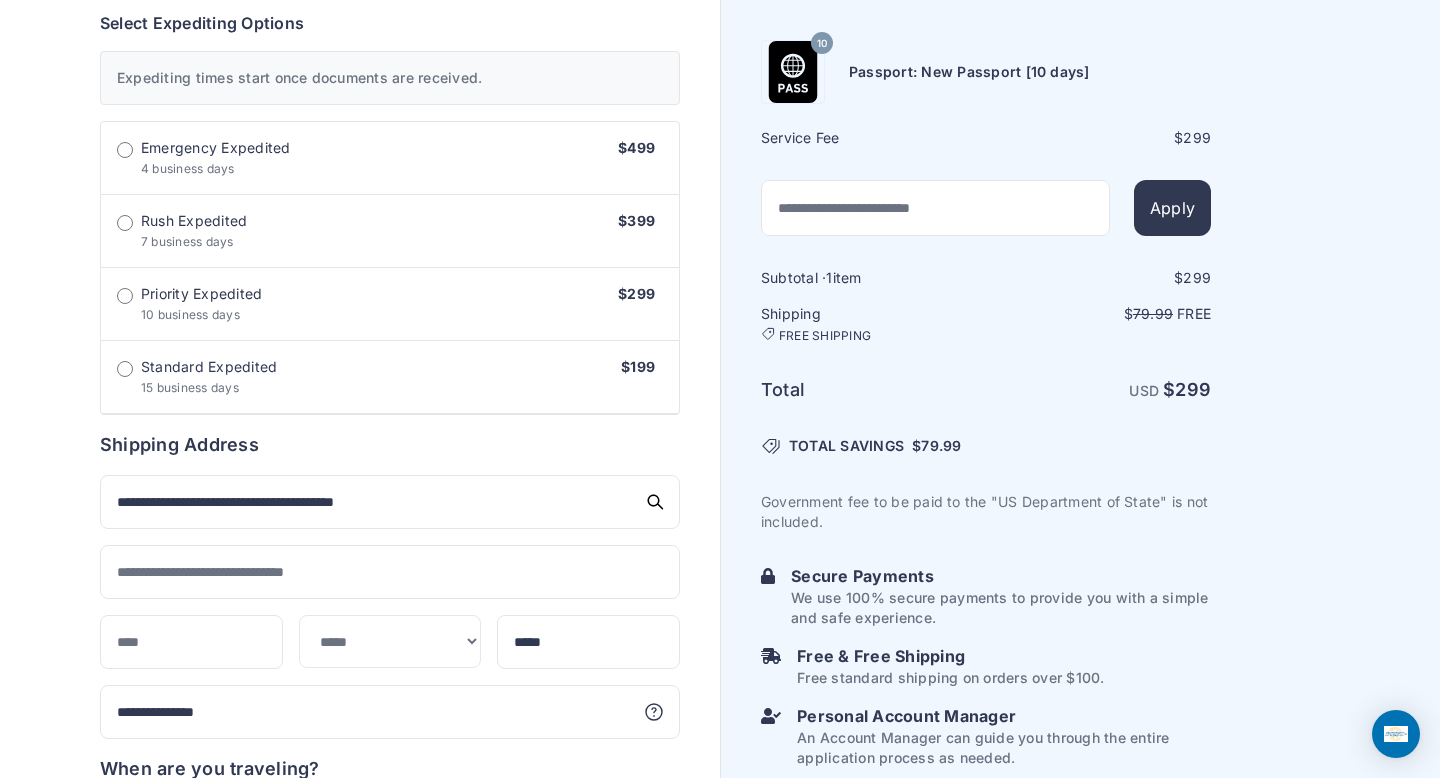 scroll, scrollTop: 644, scrollLeft: 0, axis: vertical 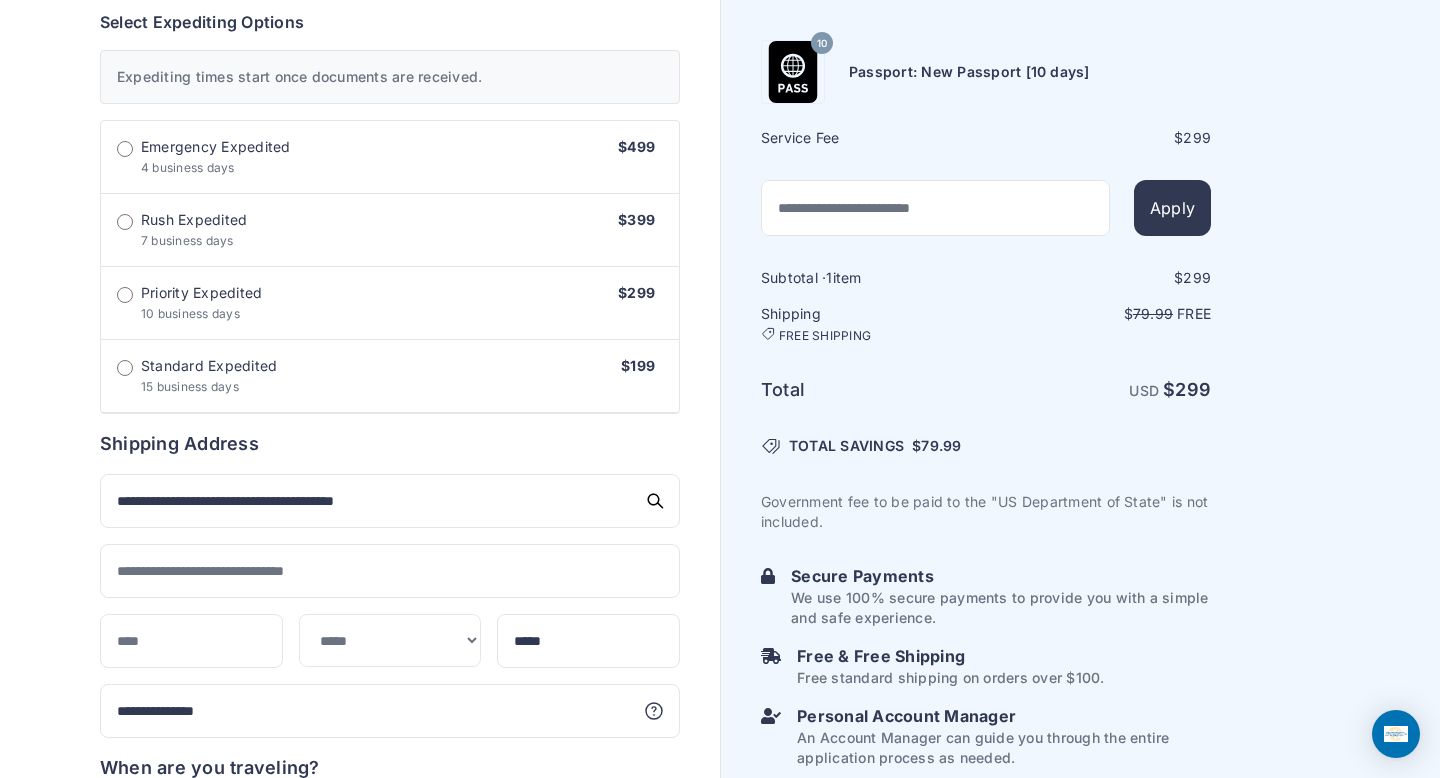 click on "Standard Expedited" at bounding box center [209, 366] 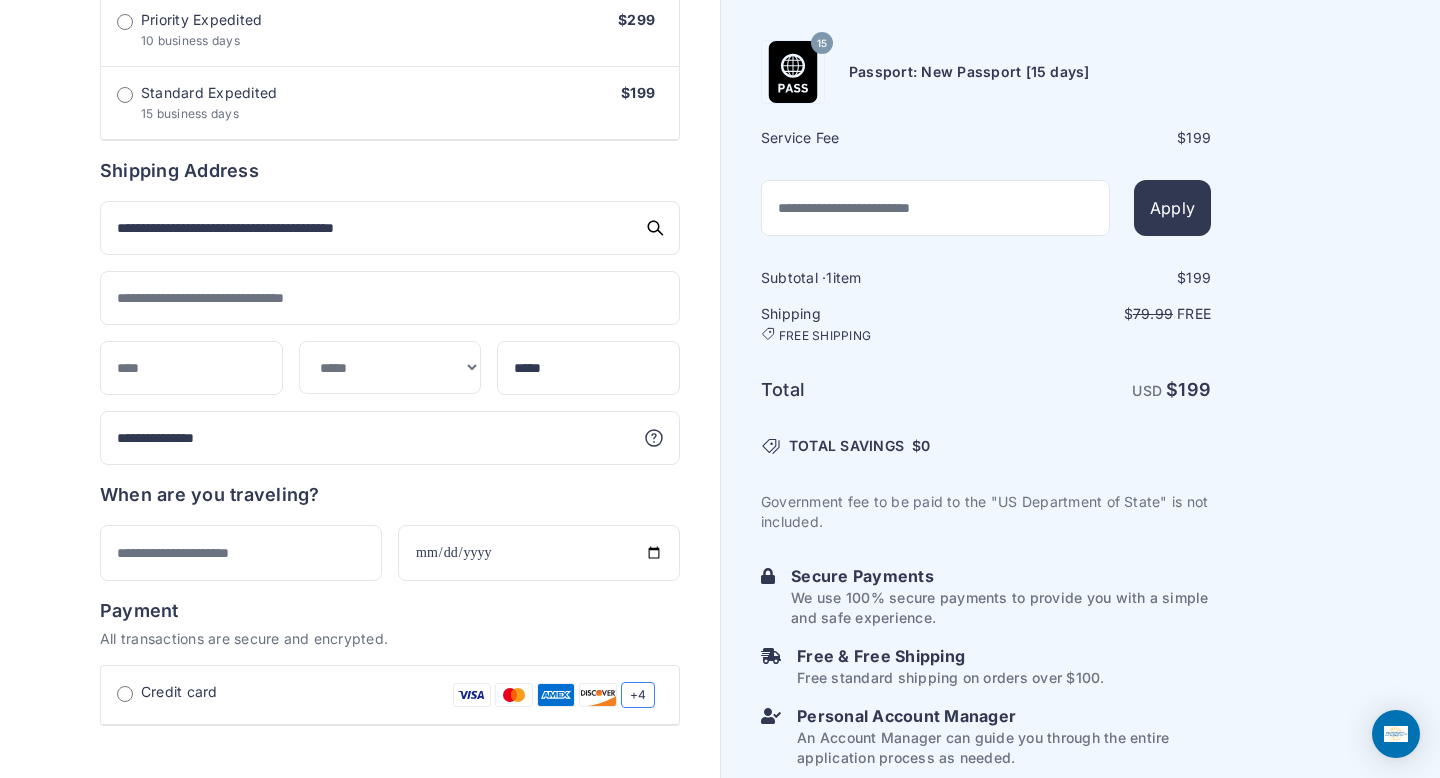 scroll, scrollTop: 918, scrollLeft: 0, axis: vertical 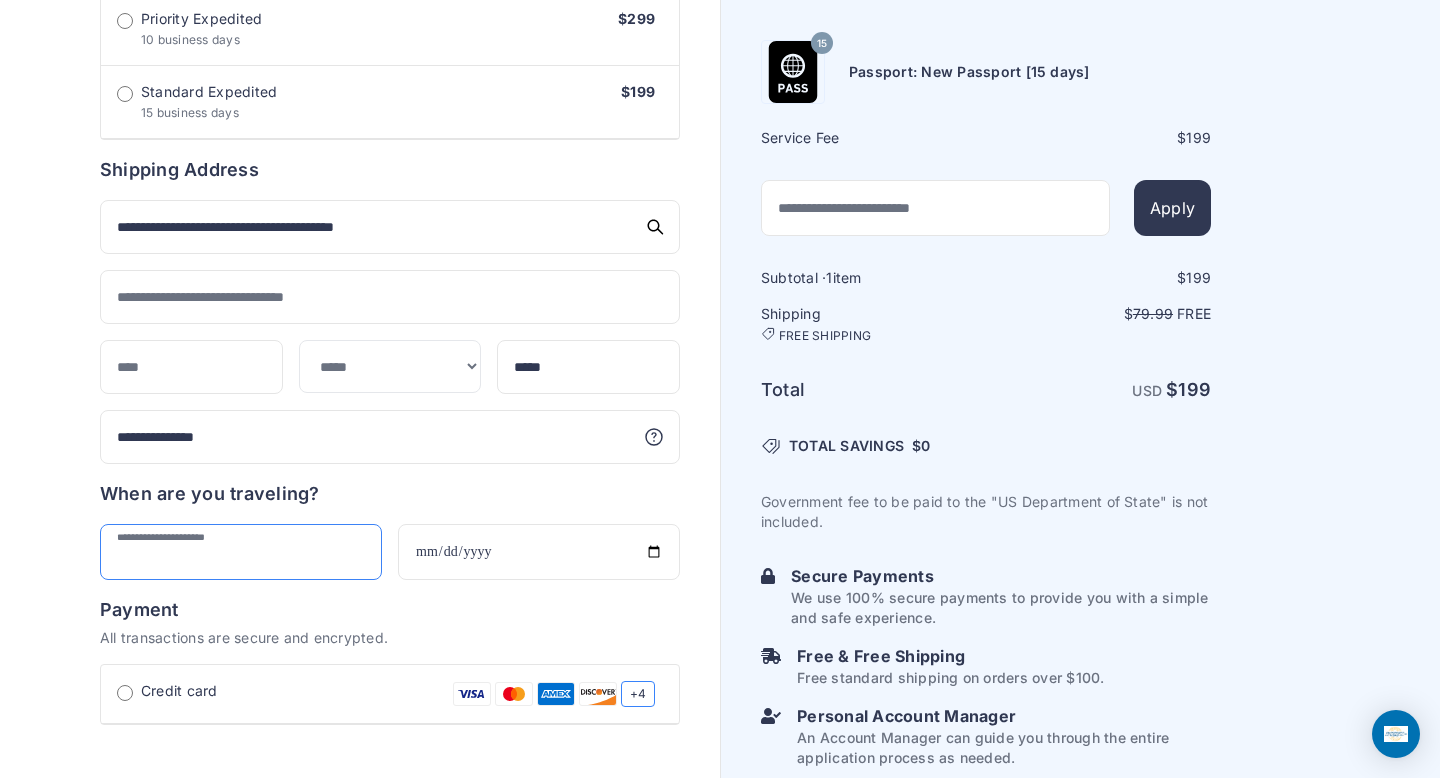 click at bounding box center (241, 552) 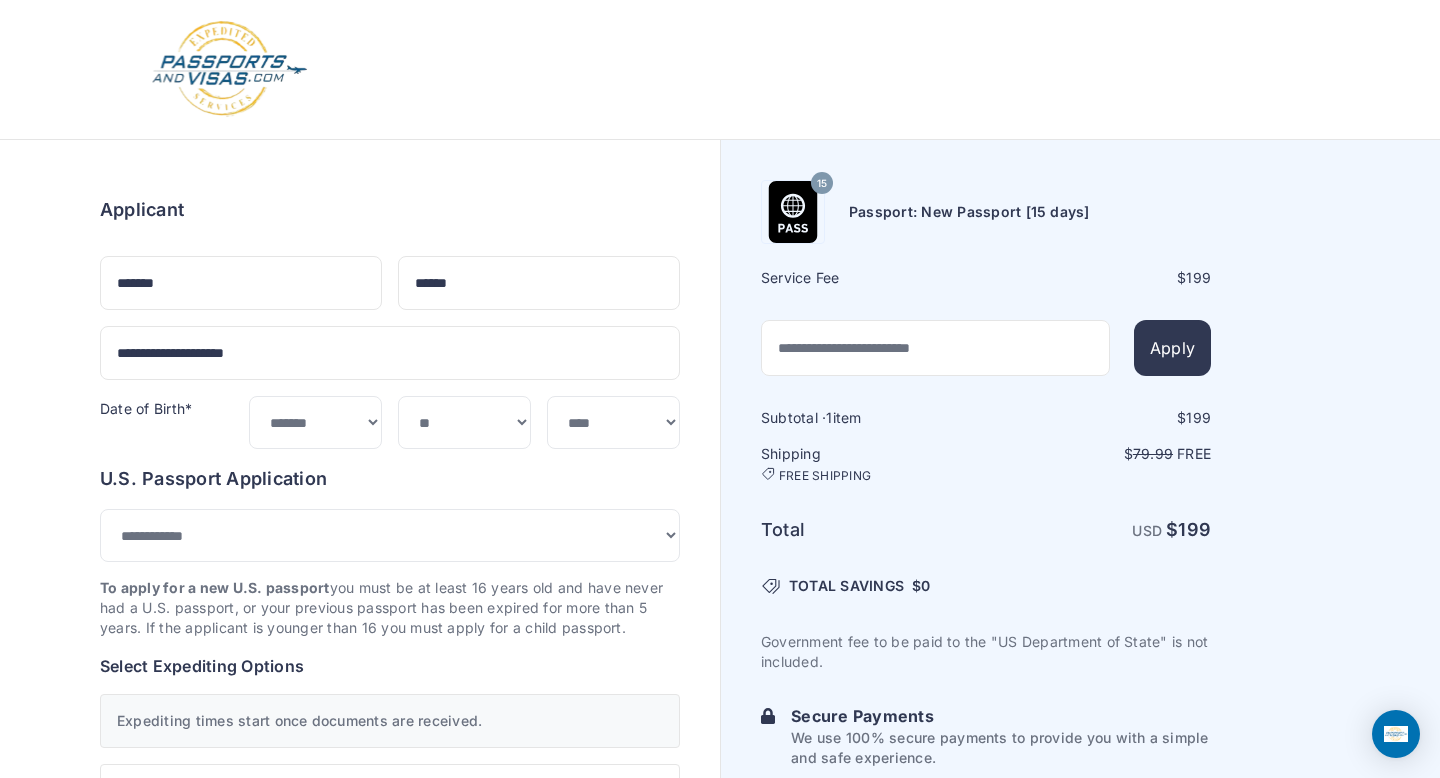 scroll, scrollTop: 0, scrollLeft: 0, axis: both 